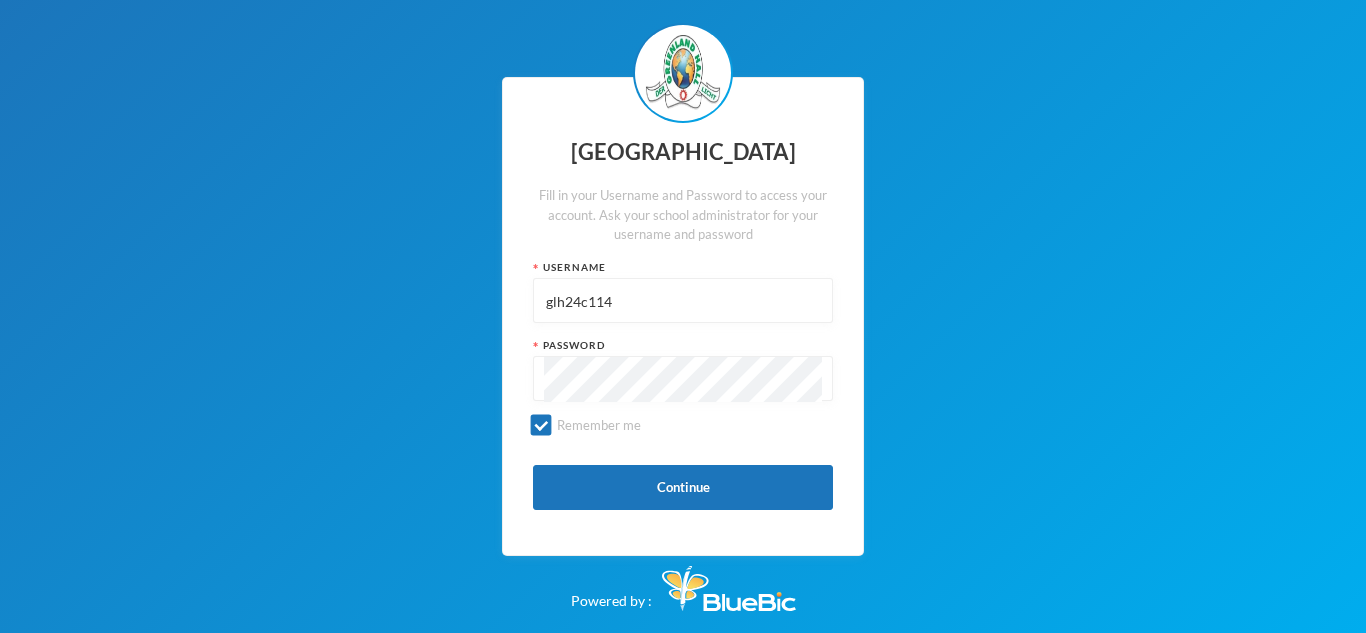 scroll, scrollTop: 0, scrollLeft: 0, axis: both 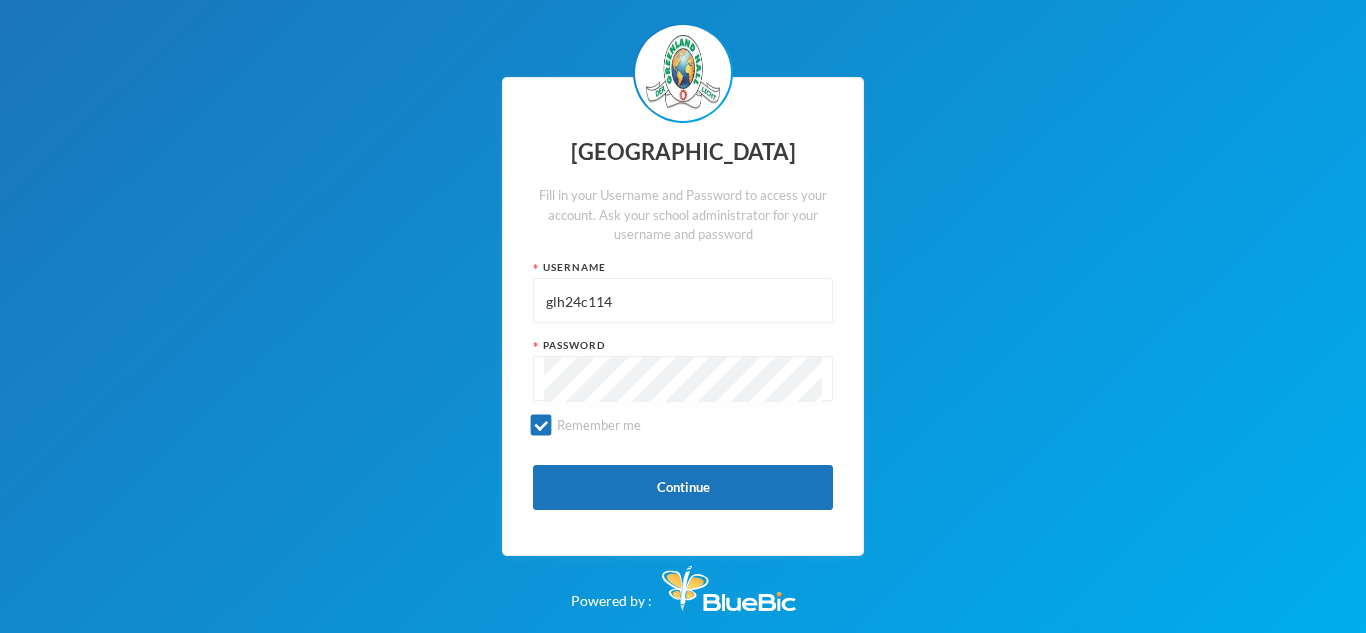 drag, startPoint x: 0, startPoint y: 0, endPoint x: 487, endPoint y: 301, distance: 572.512 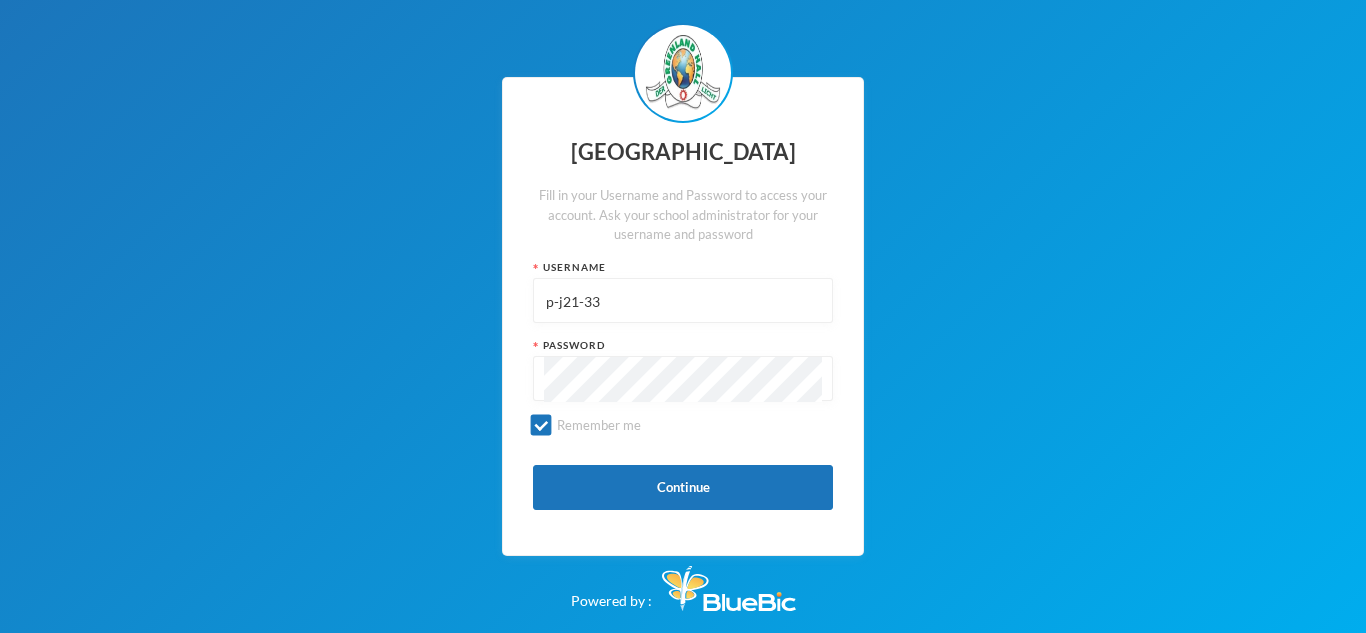 type on "p-j21-33" 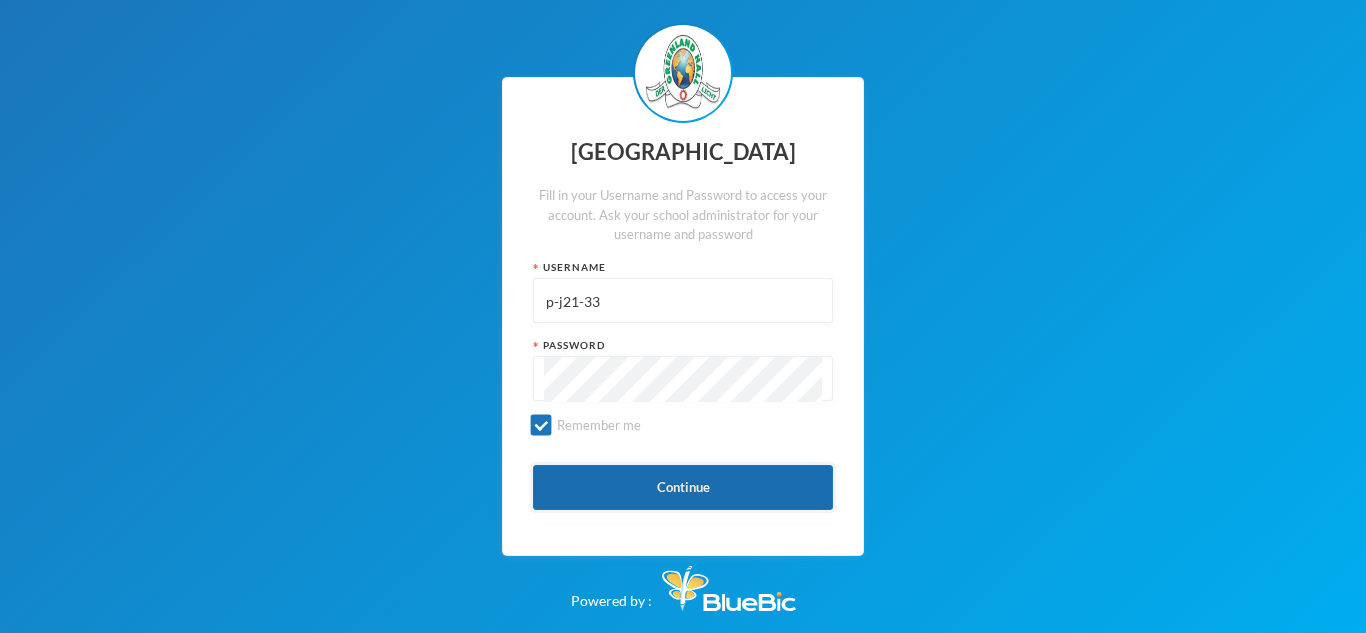 click on "Continue" at bounding box center (683, 487) 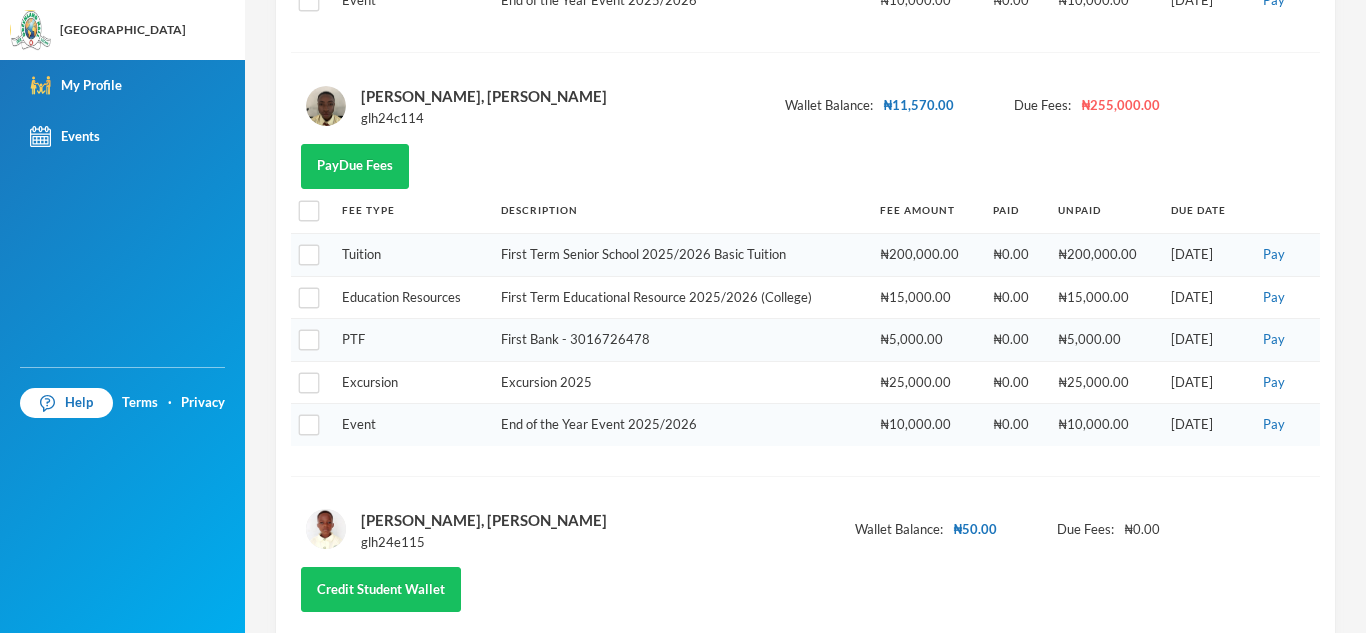 scroll, scrollTop: 579, scrollLeft: 0, axis: vertical 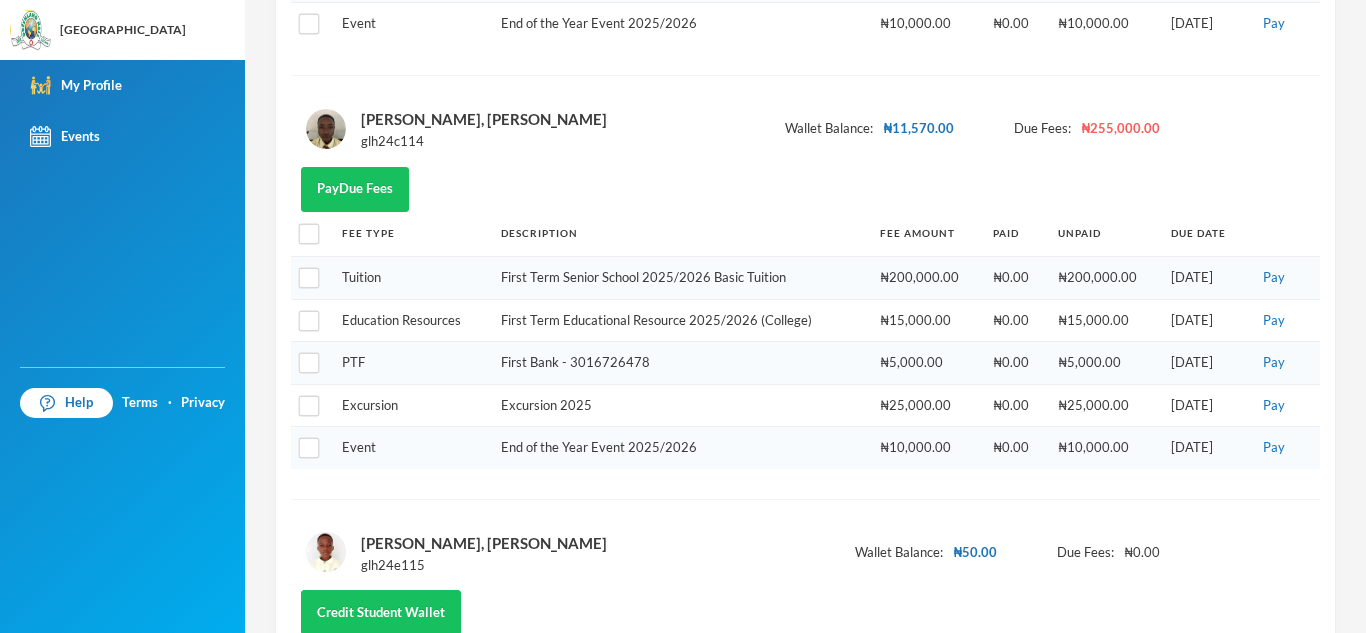 click at bounding box center [326, 129] 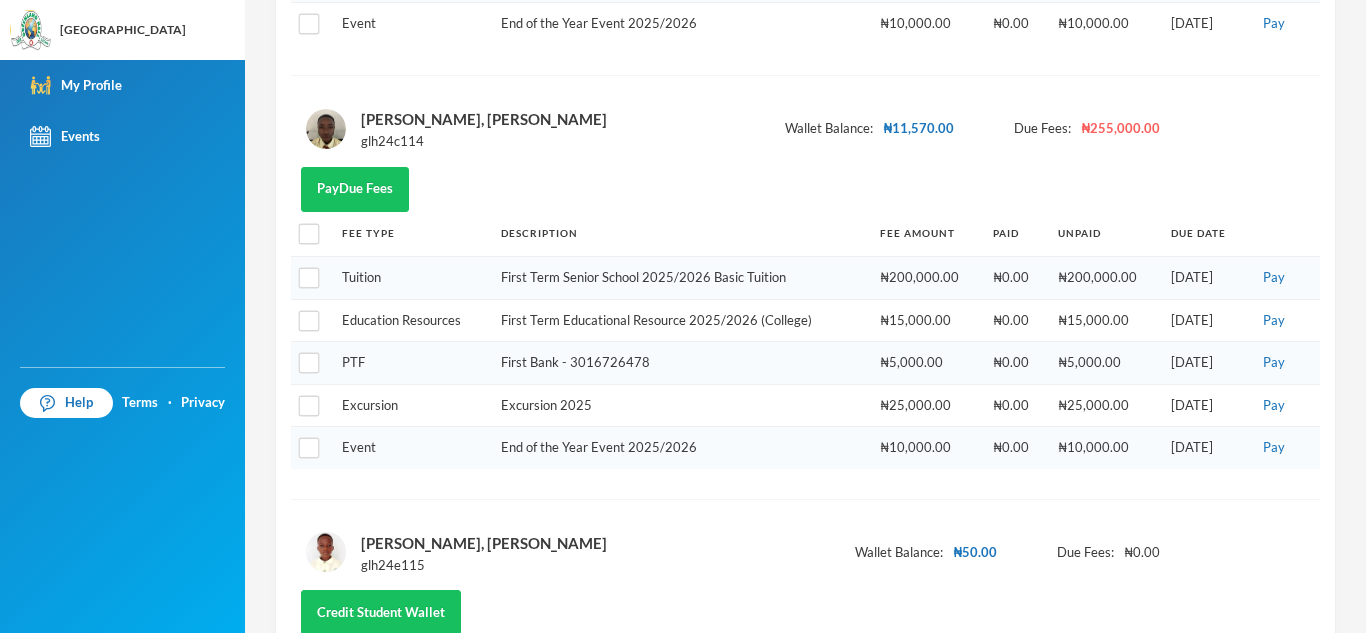 click on "[PERSON_NAME], [PERSON_NAME]" at bounding box center [484, 119] 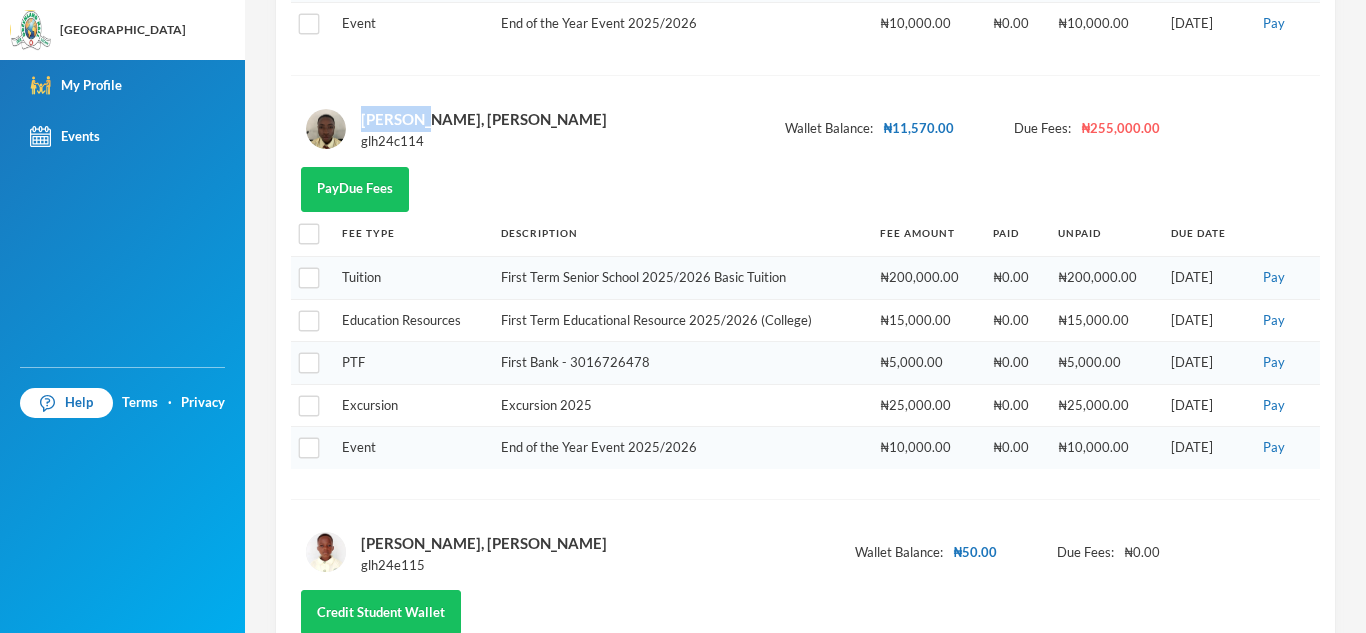 click on "[PERSON_NAME], [PERSON_NAME]" at bounding box center (484, 119) 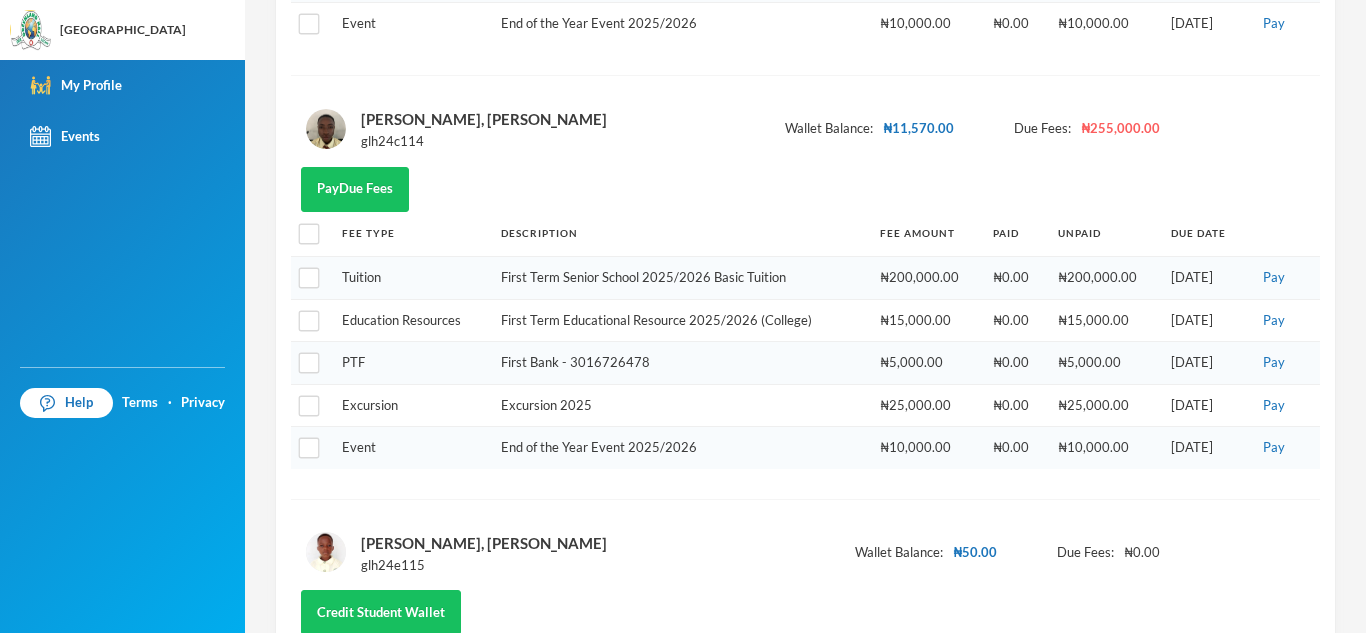 click on "glh24c114" at bounding box center (484, 142) 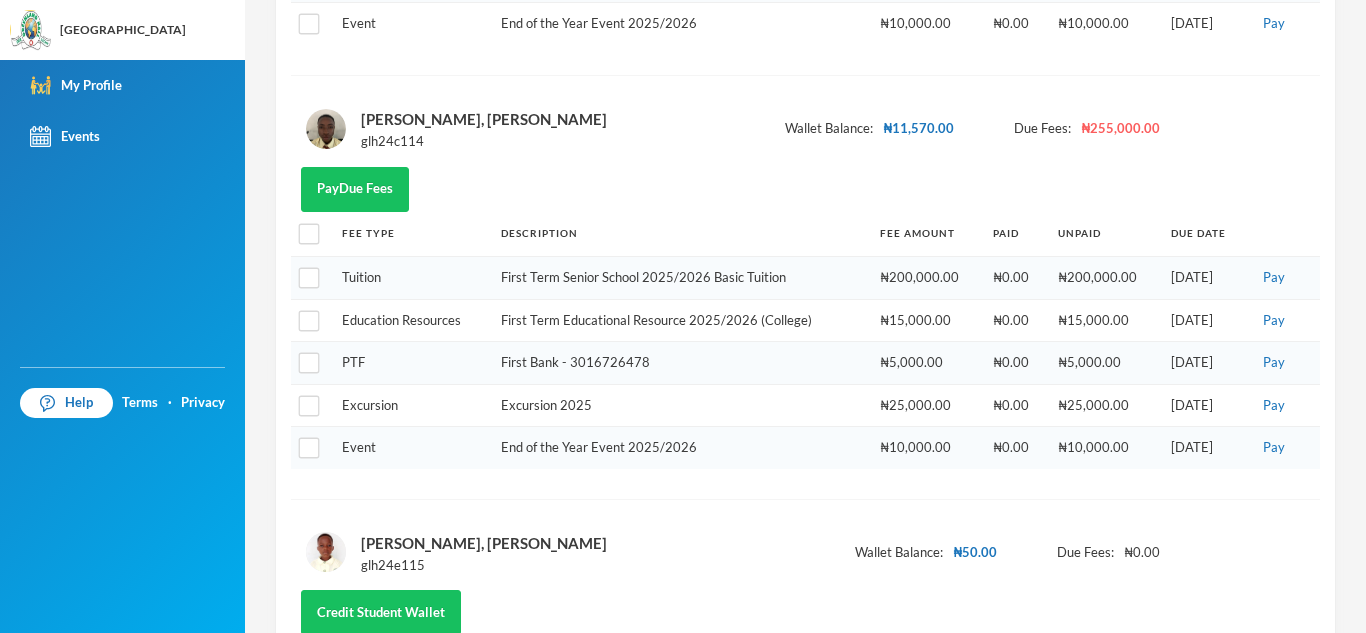 scroll, scrollTop: 0, scrollLeft: 0, axis: both 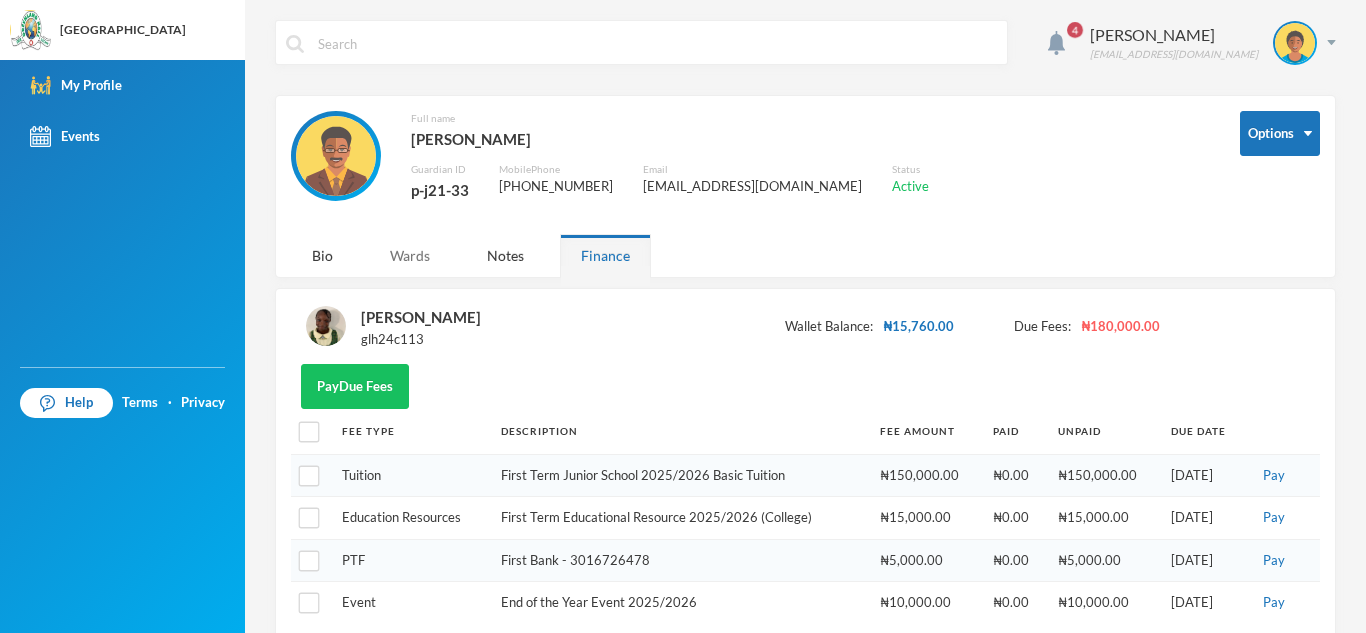 click on "Wards" at bounding box center [410, 255] 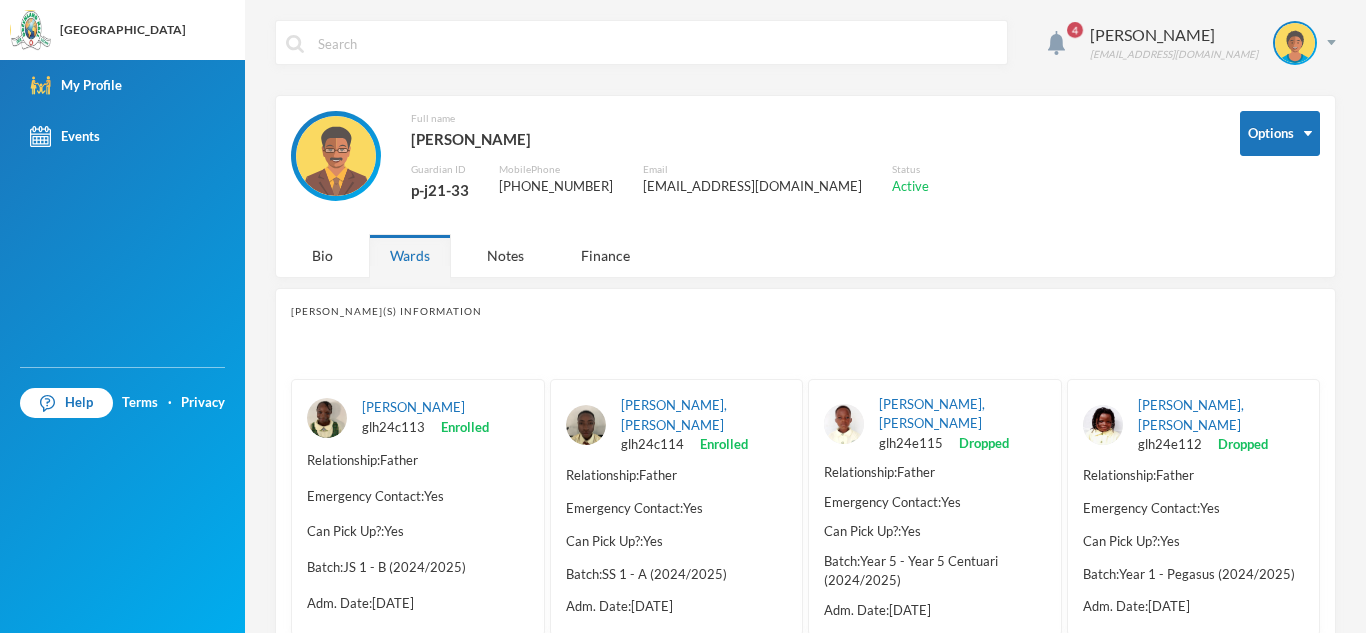 click at bounding box center [586, 425] 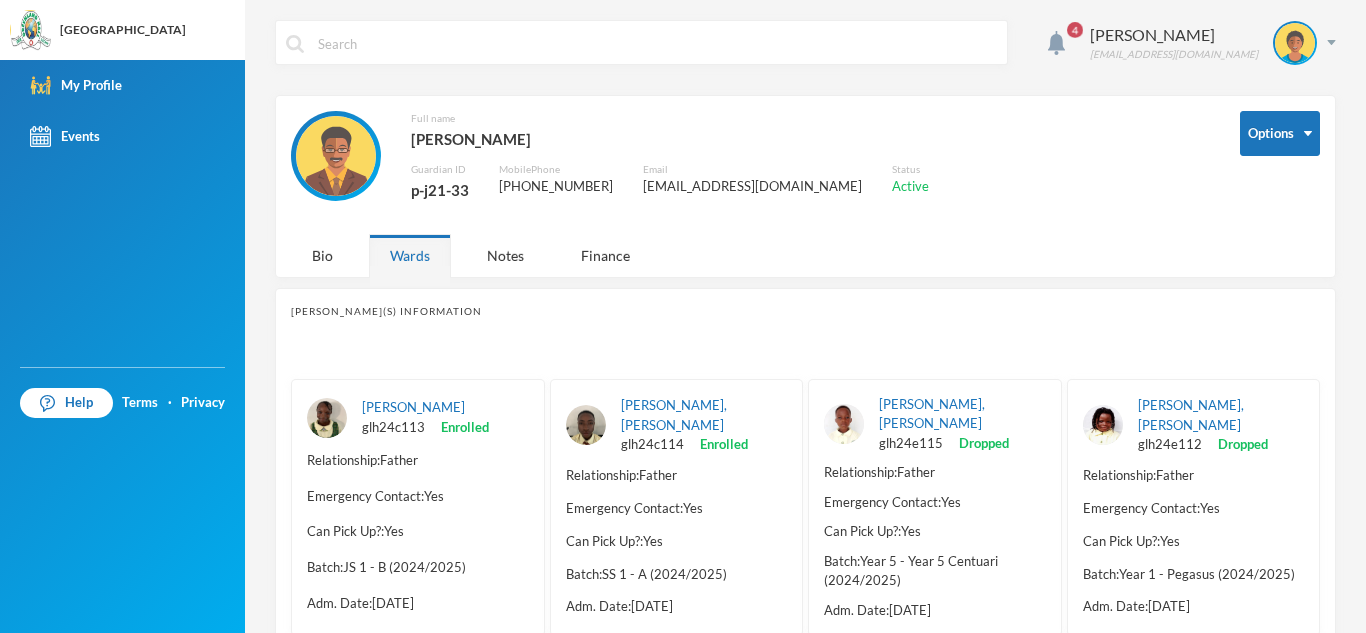 click at bounding box center (586, 425) 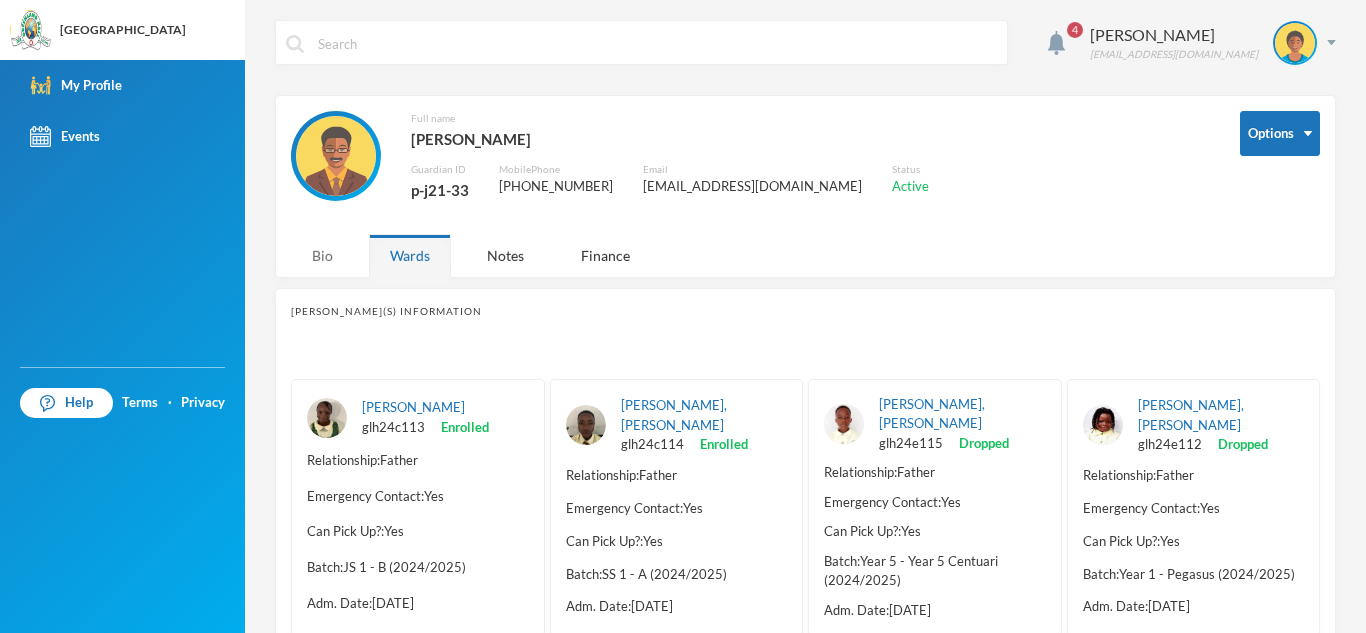 click on "Bio" at bounding box center (322, 255) 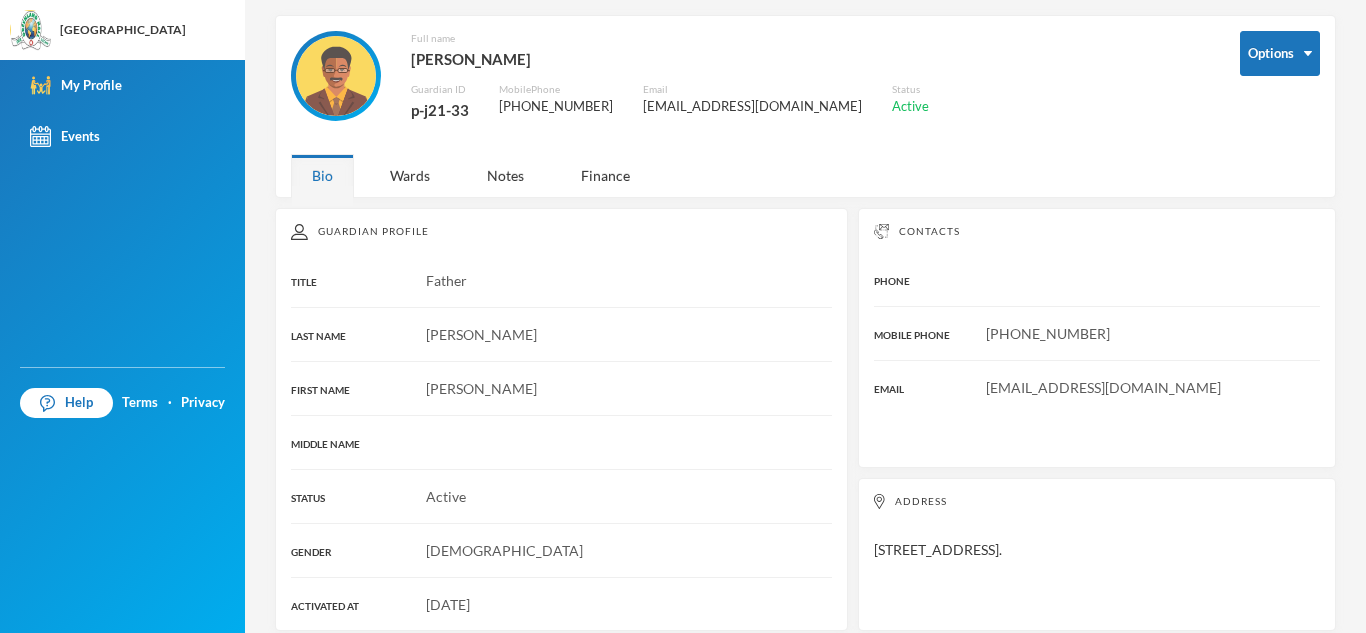 scroll, scrollTop: 98, scrollLeft: 0, axis: vertical 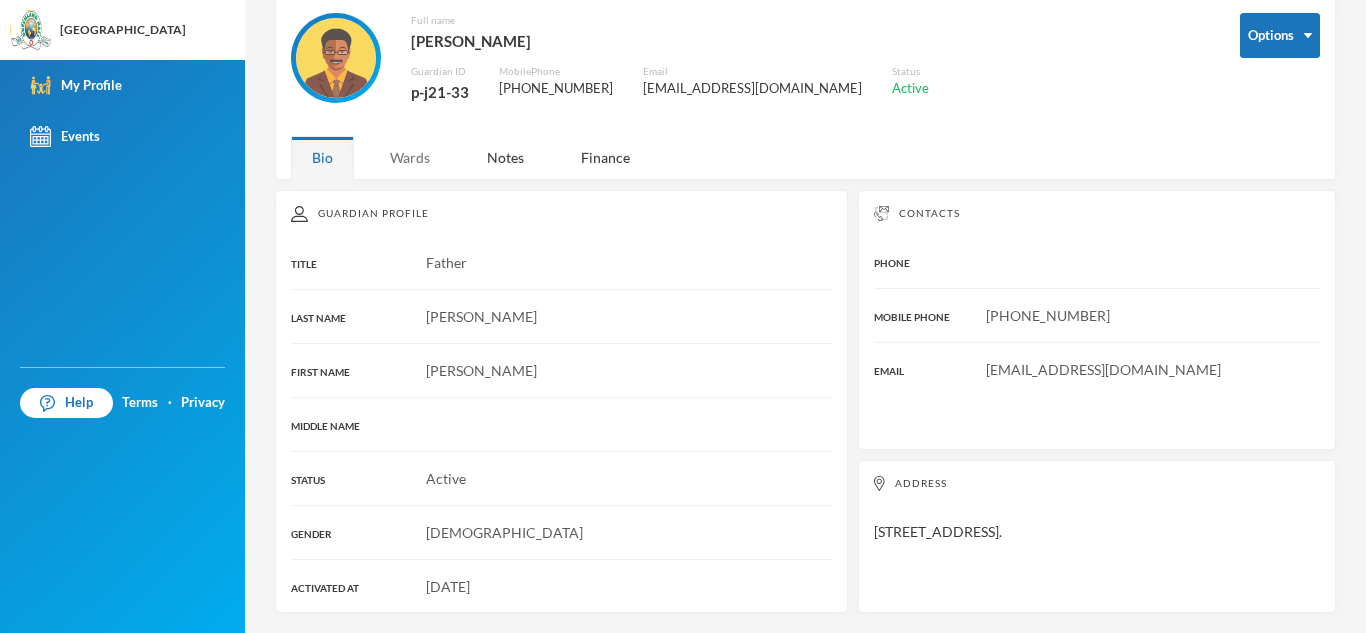 click on "Wards" at bounding box center (410, 157) 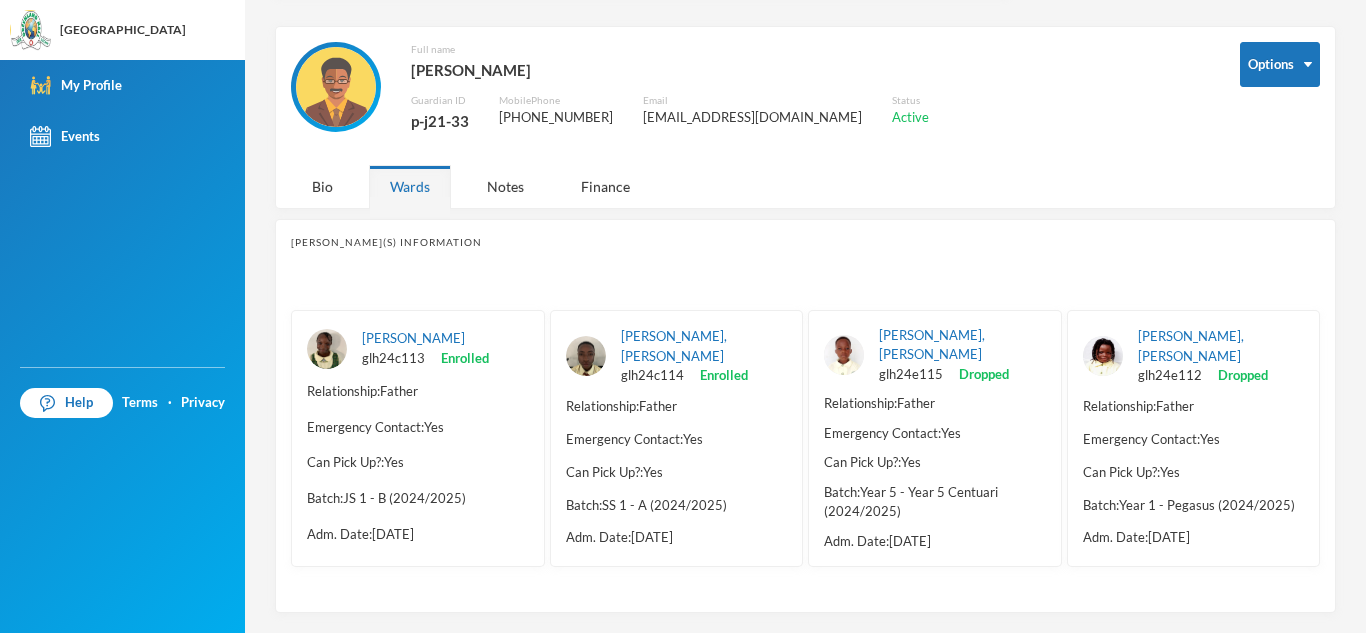 scroll, scrollTop: 51, scrollLeft: 0, axis: vertical 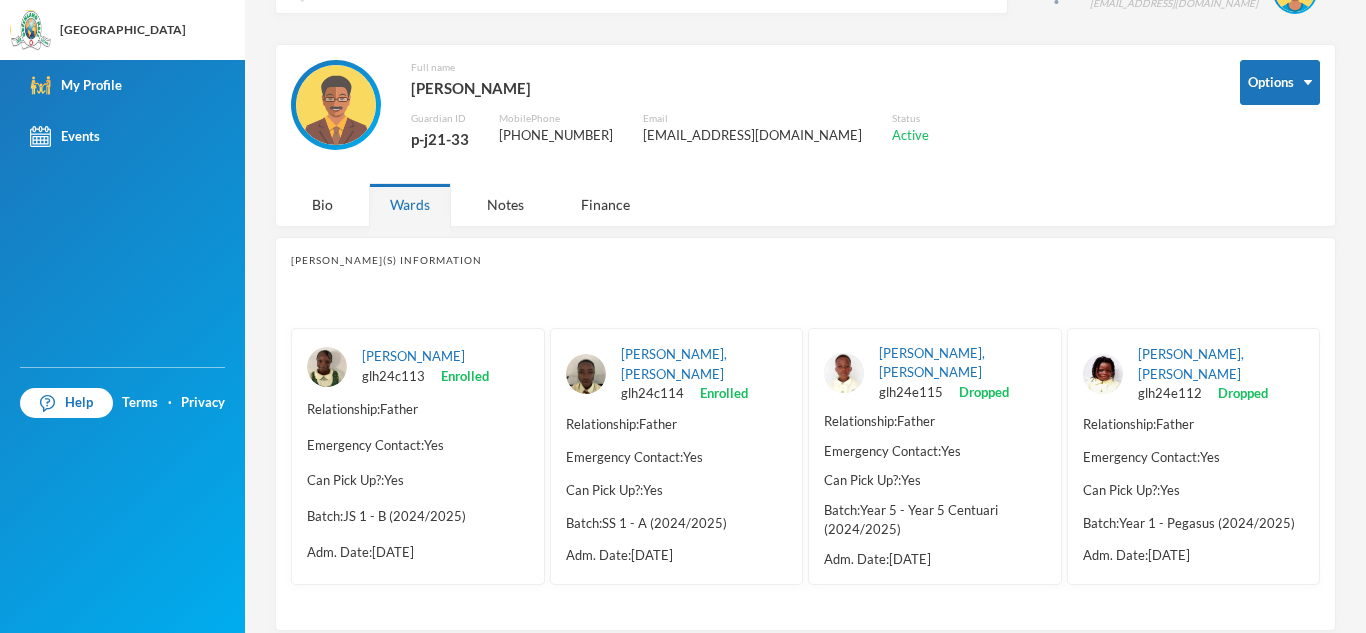click on "Enrolled" at bounding box center [716, 394] 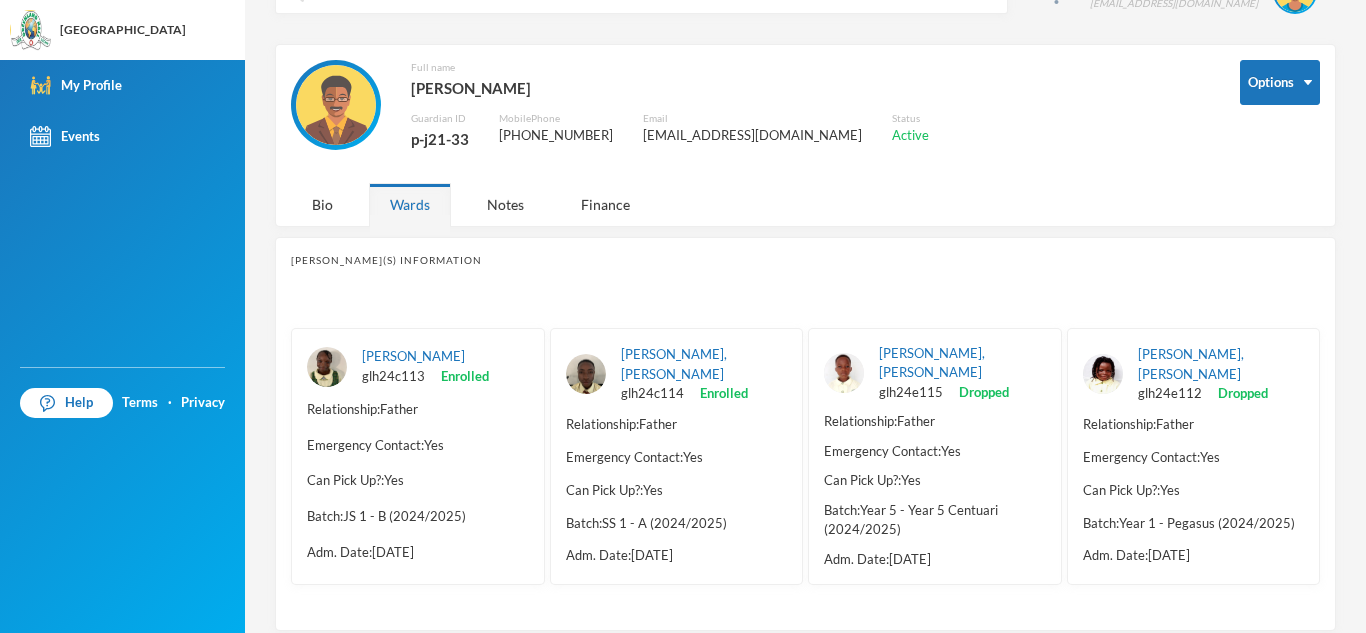click on "Enrolled" at bounding box center (716, 394) 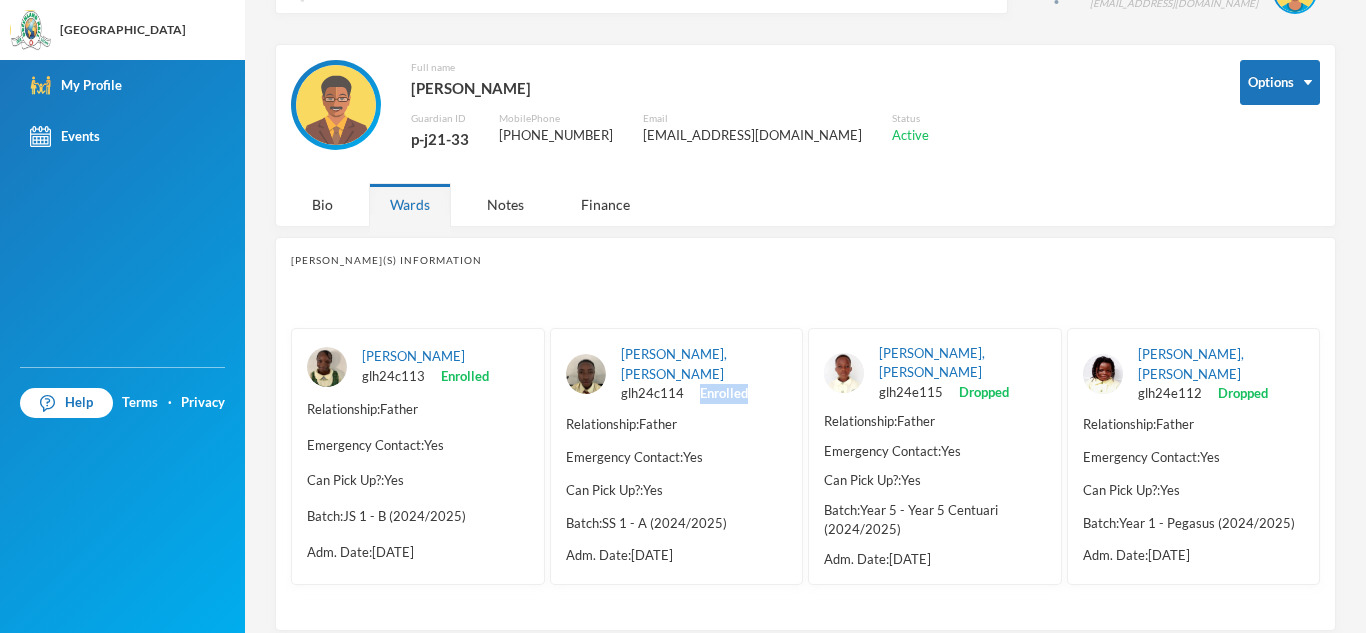 click on "Enrolled" at bounding box center (716, 394) 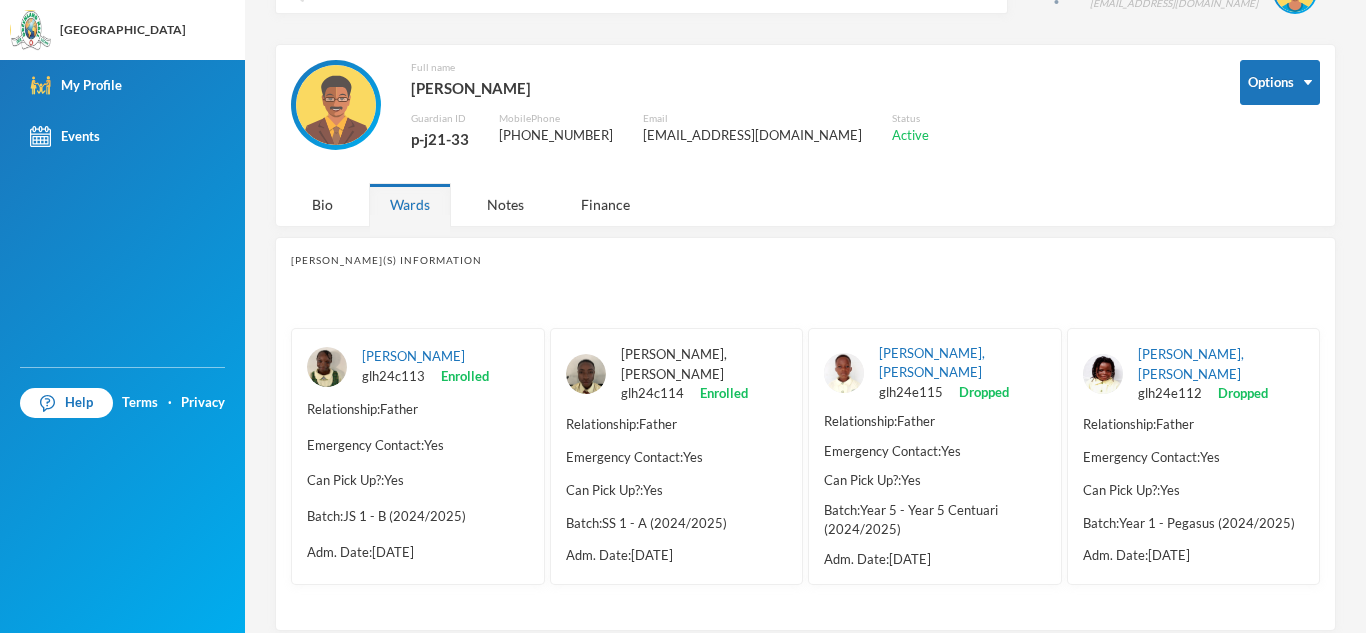 click on "[PERSON_NAME], [PERSON_NAME]" at bounding box center [674, 364] 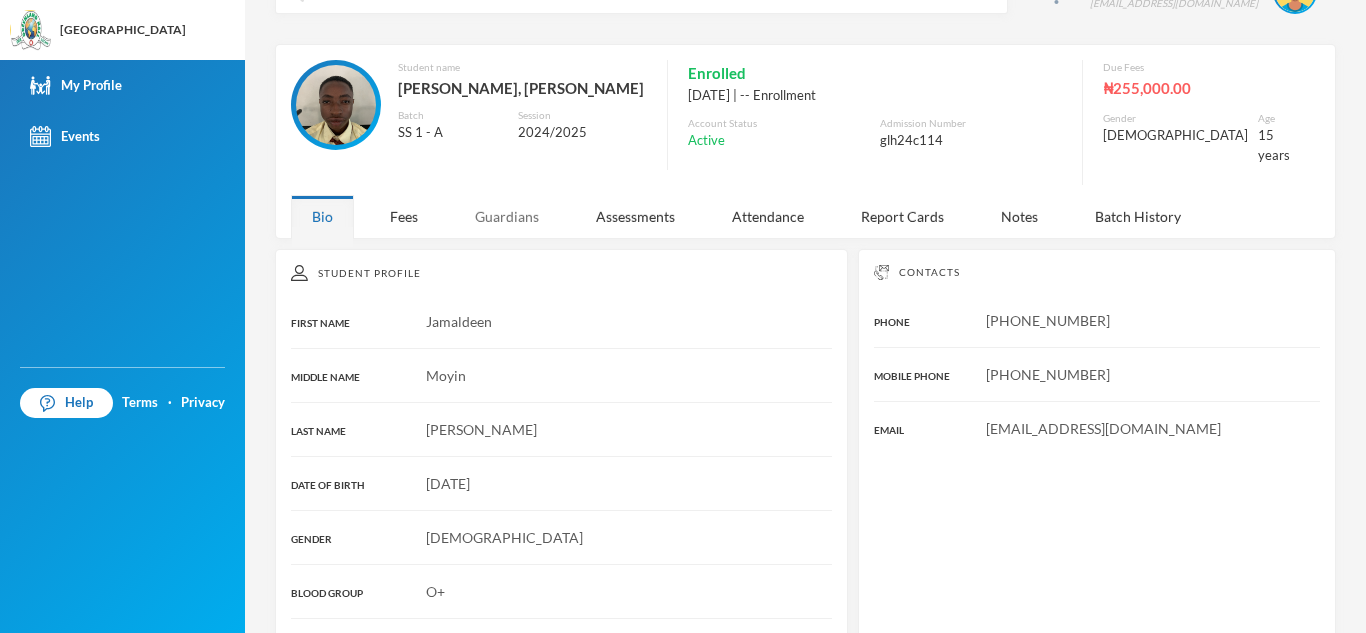 click on "Guardians" at bounding box center (507, 216) 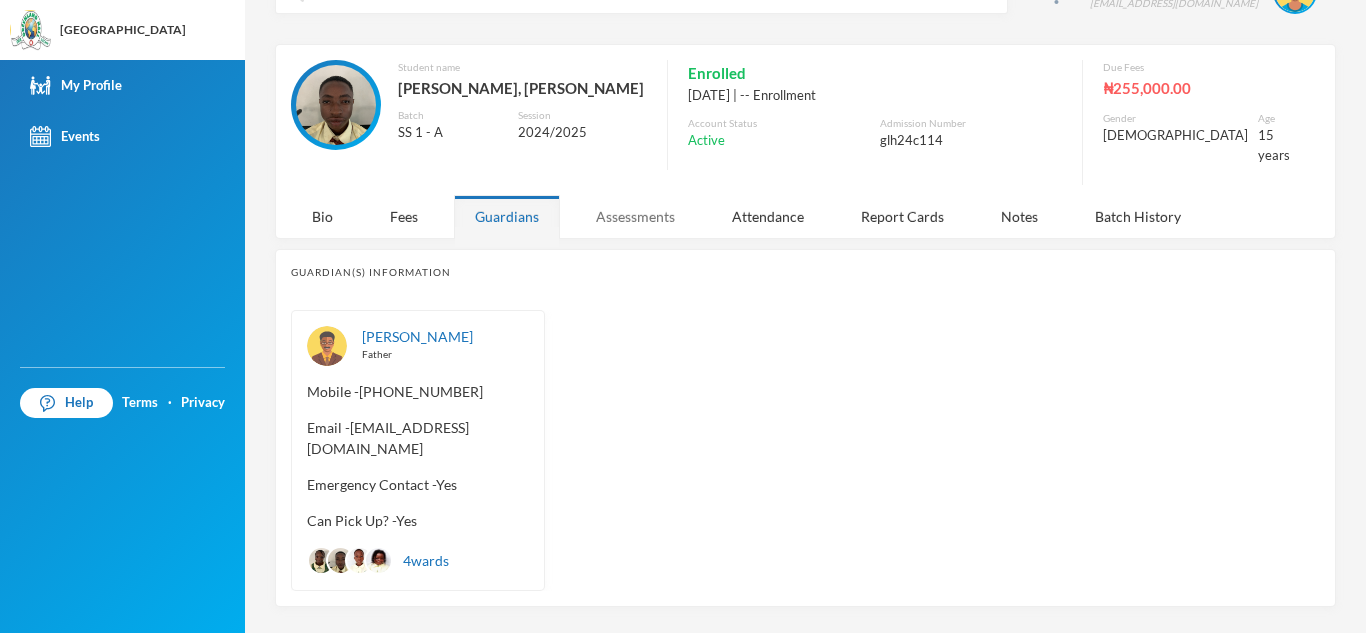click on "Assessments" at bounding box center [635, 216] 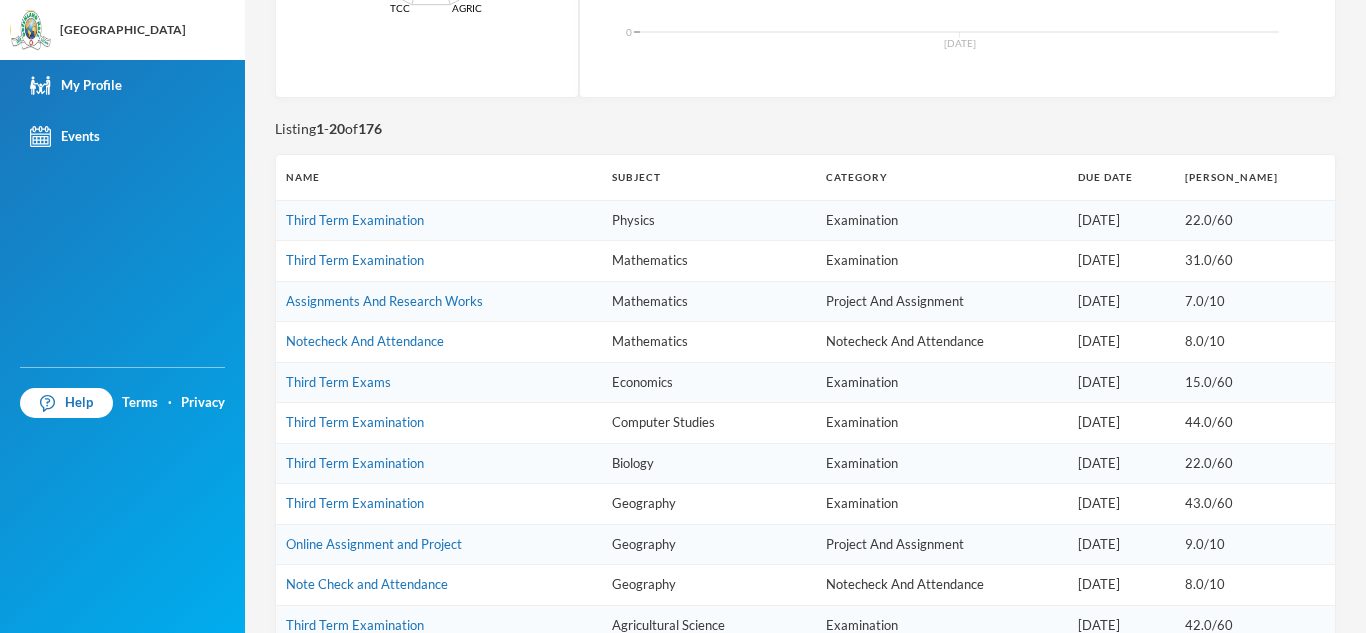 scroll, scrollTop: 720, scrollLeft: 0, axis: vertical 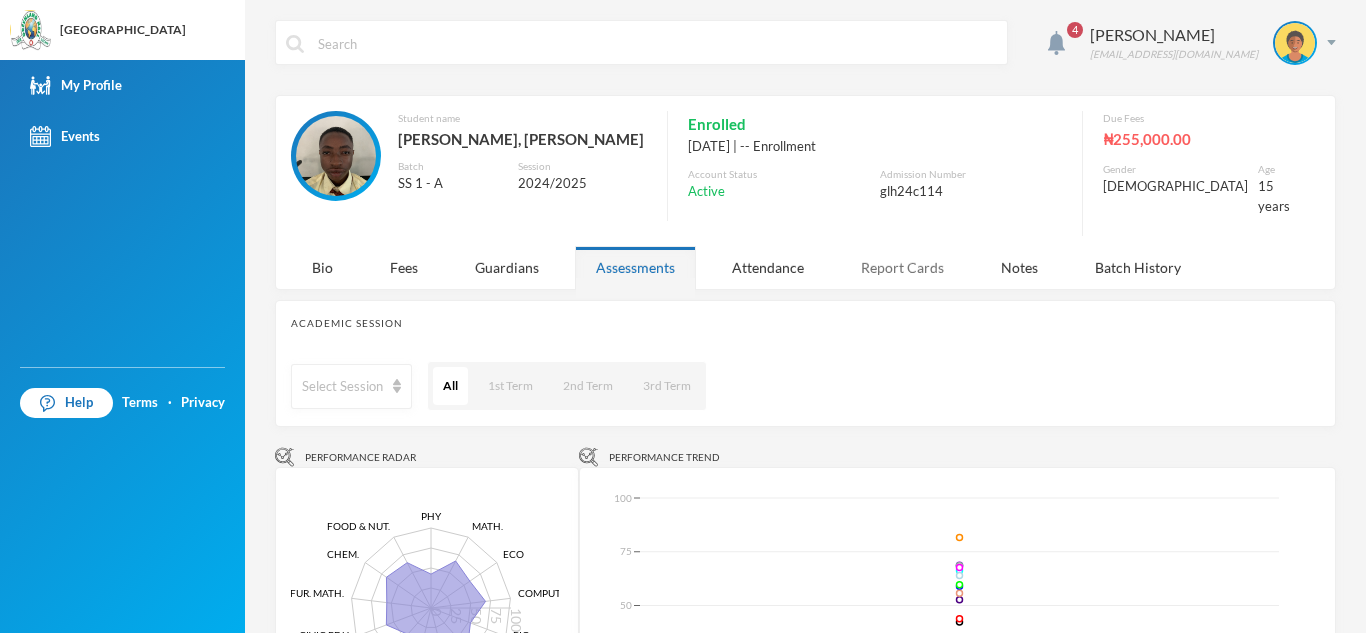 click on "Report Cards" at bounding box center (902, 267) 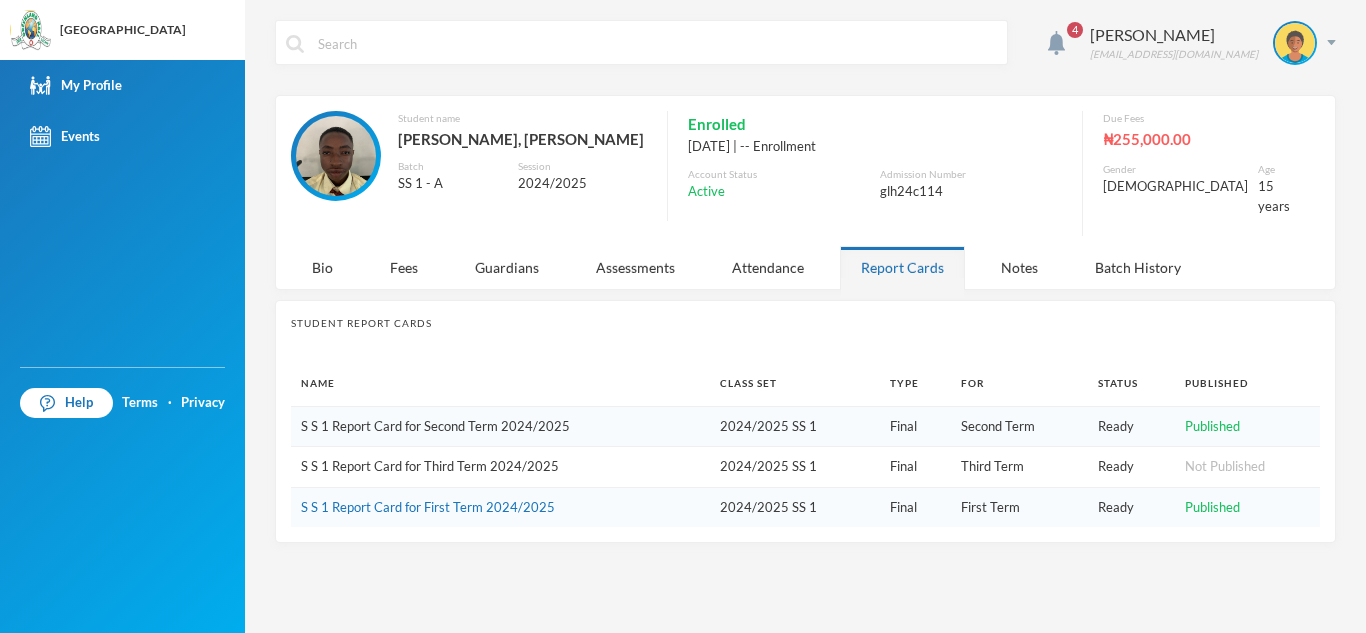 click on "S S 1 Report Card for Second Term 2024/2025" at bounding box center [435, 426] 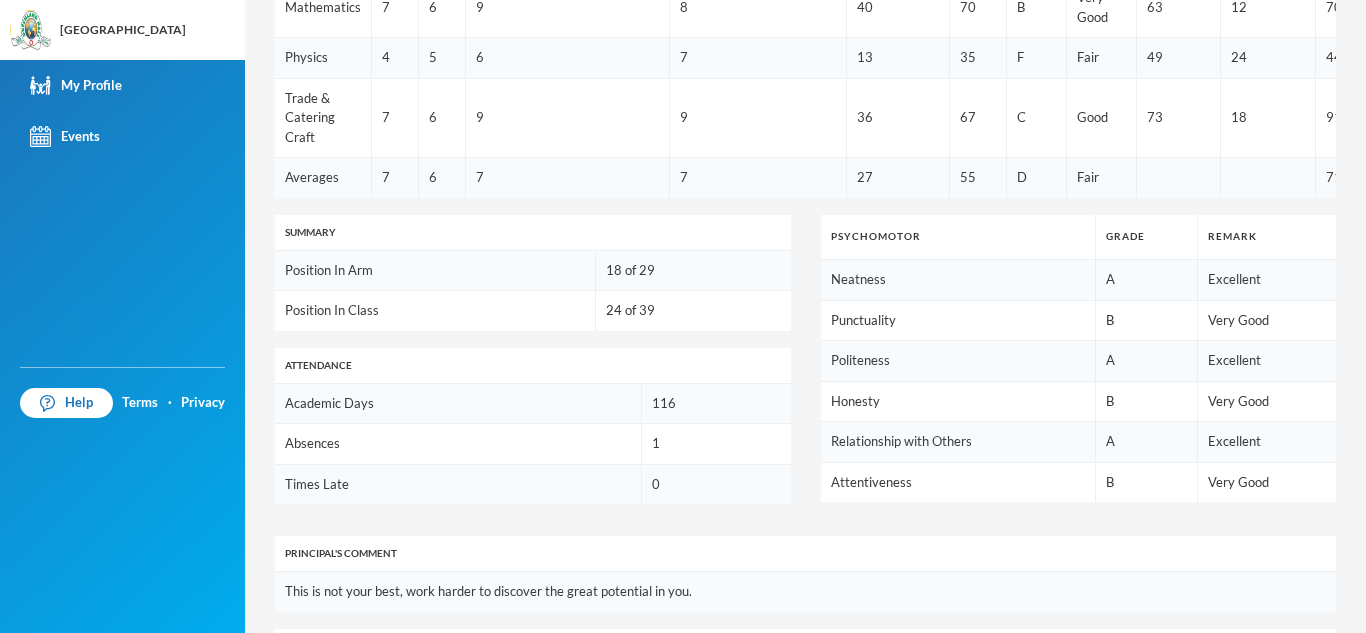 scroll, scrollTop: 862, scrollLeft: 0, axis: vertical 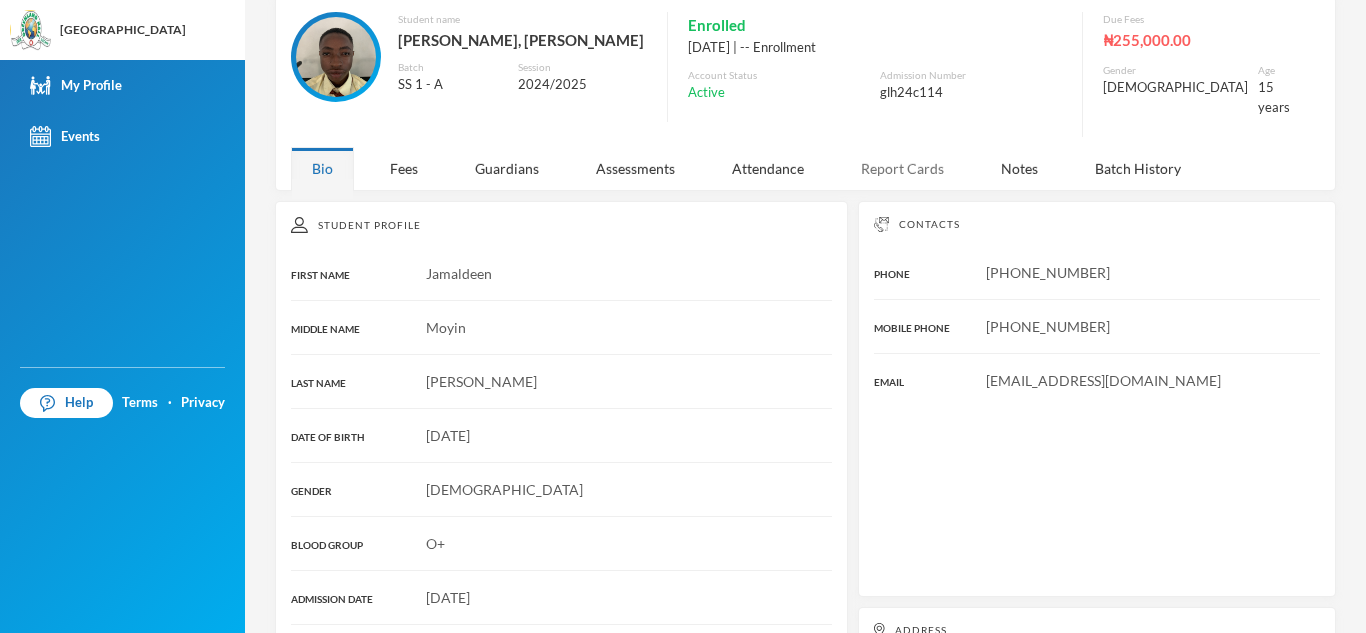 click on "Report Cards" at bounding box center (902, 168) 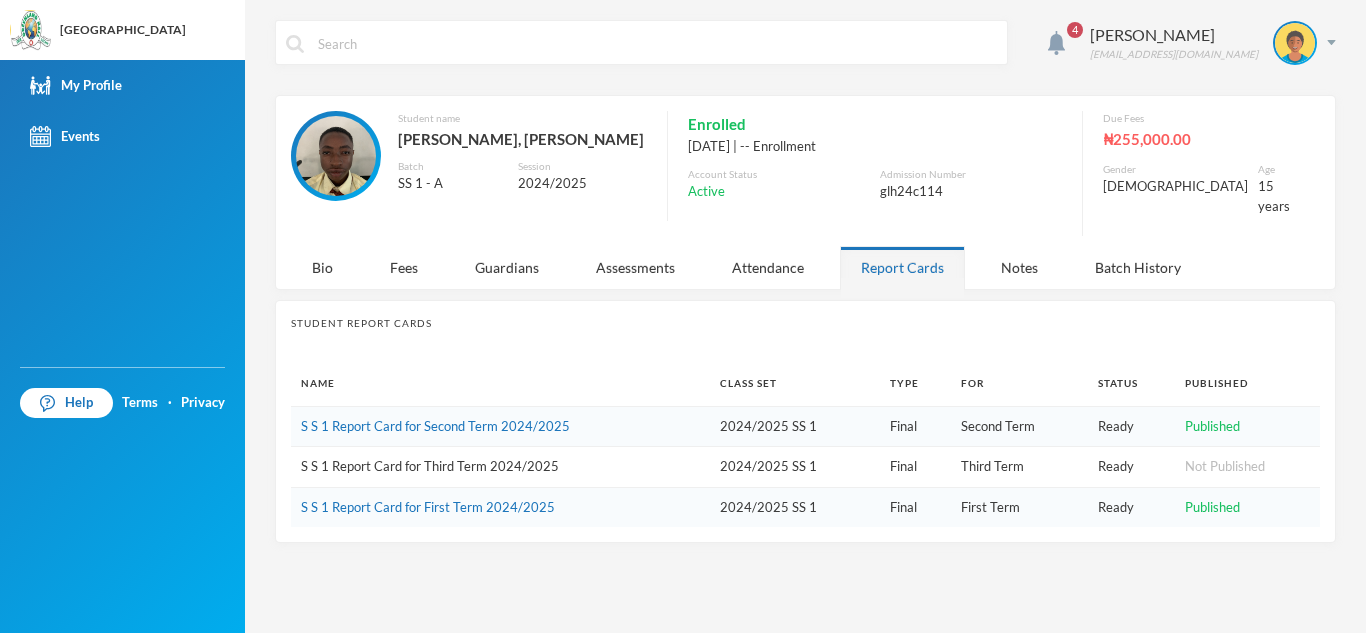 scroll, scrollTop: 0, scrollLeft: 0, axis: both 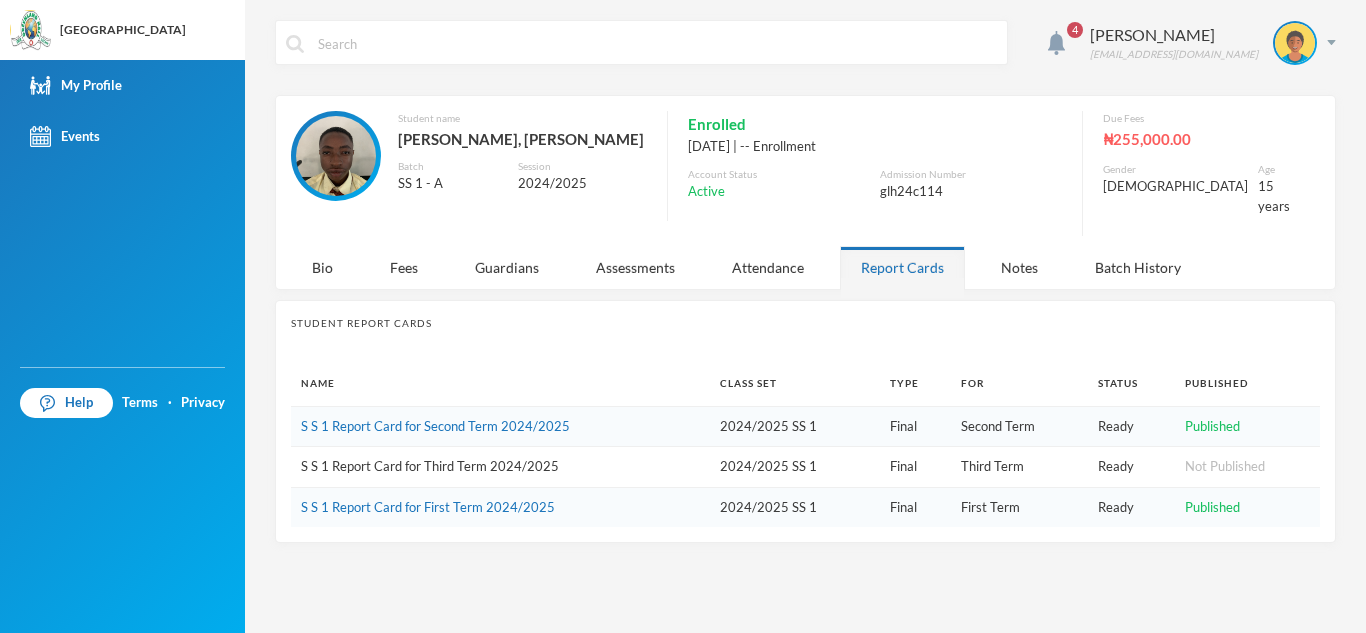click on "S S 1 Report Card for Second Term 2024/2025" at bounding box center [500, 426] 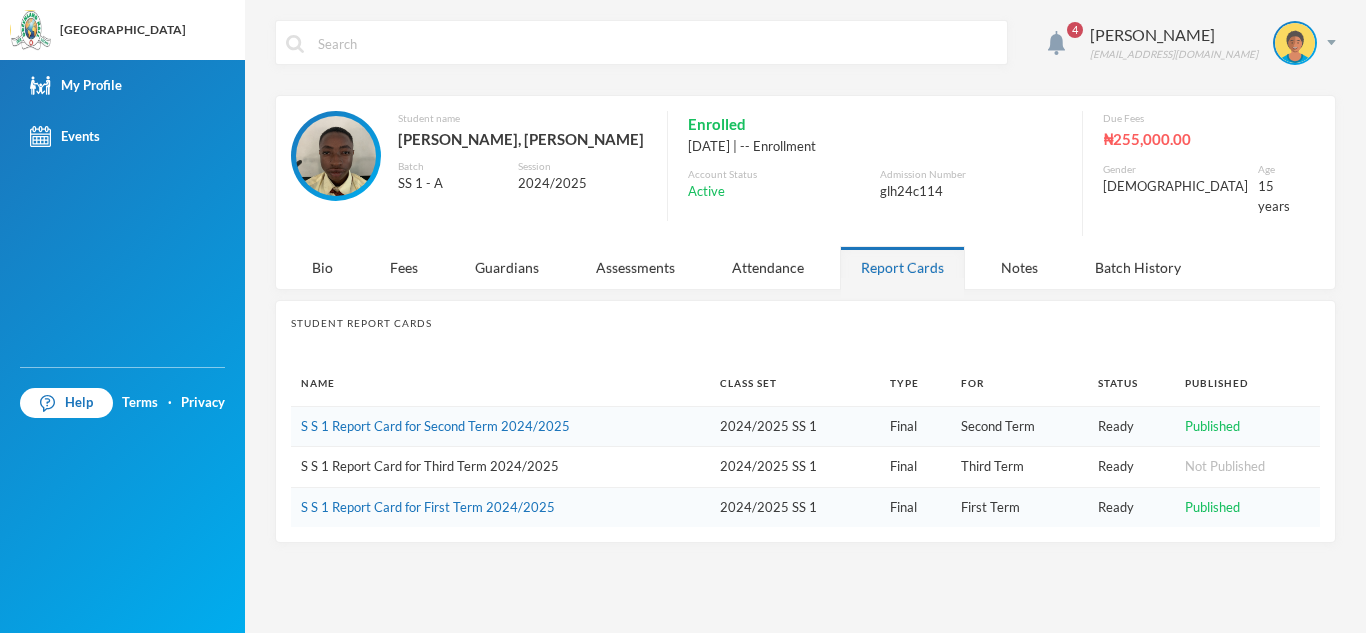 click on "S S 1 Report Card for Second Term 2024/2025" at bounding box center (500, 426) 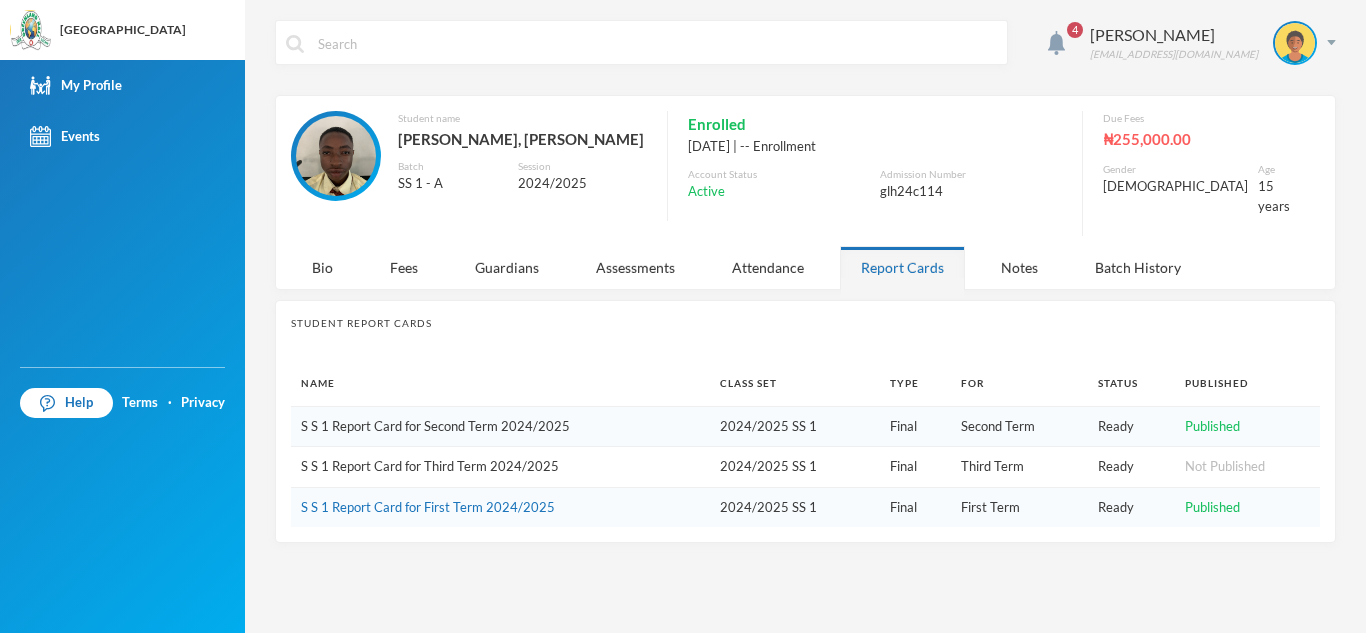 click on "S S 1 Report Card for Second Term 2024/2025" at bounding box center (435, 426) 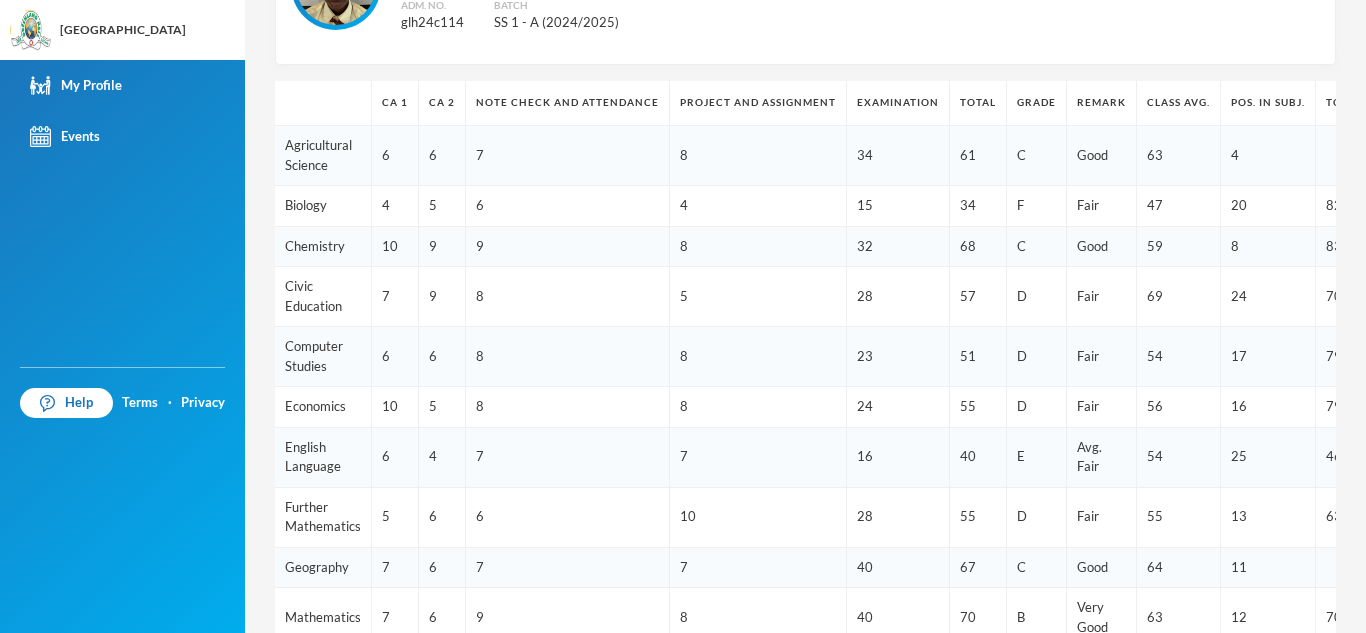 scroll, scrollTop: 260, scrollLeft: 0, axis: vertical 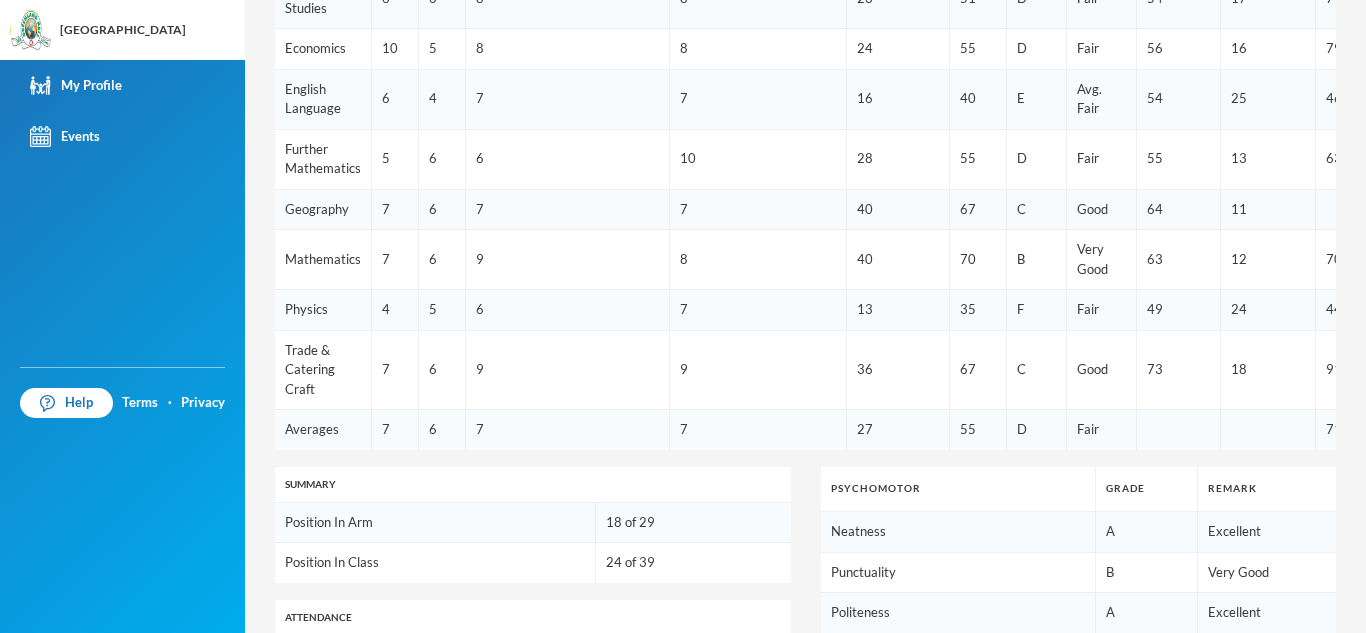 drag, startPoint x: 1365, startPoint y: 367, endPoint x: 937, endPoint y: 478, distance: 442.1595 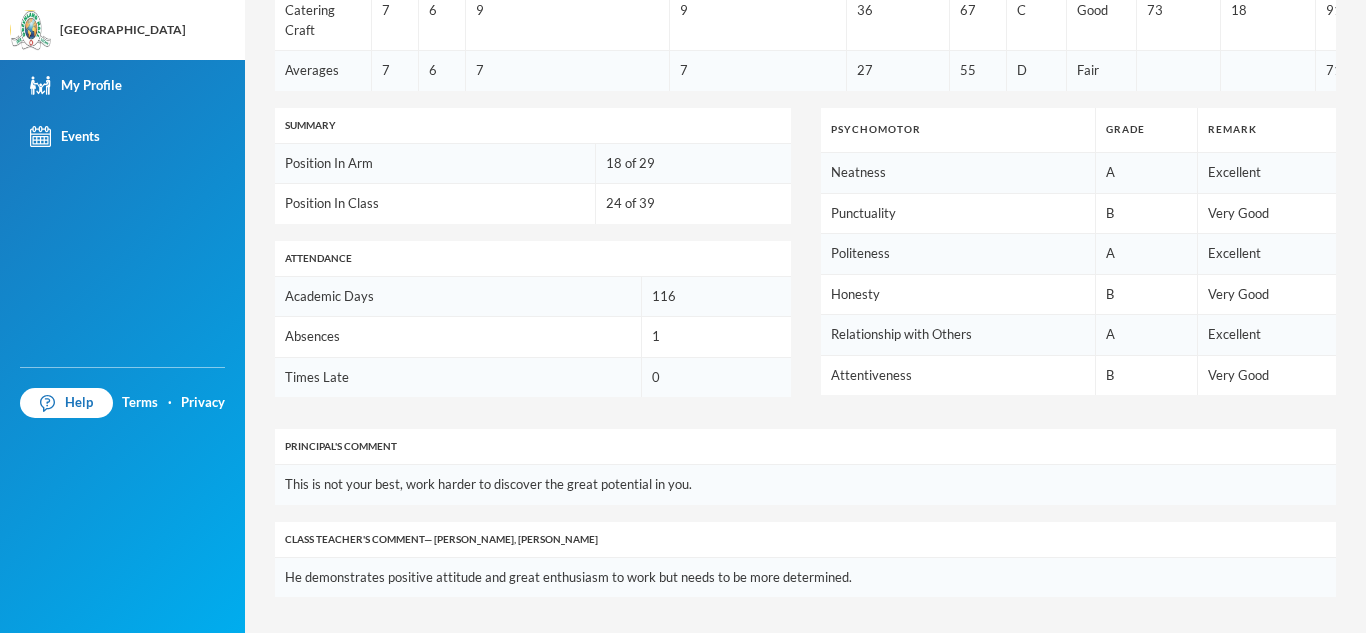 scroll, scrollTop: 987, scrollLeft: 0, axis: vertical 